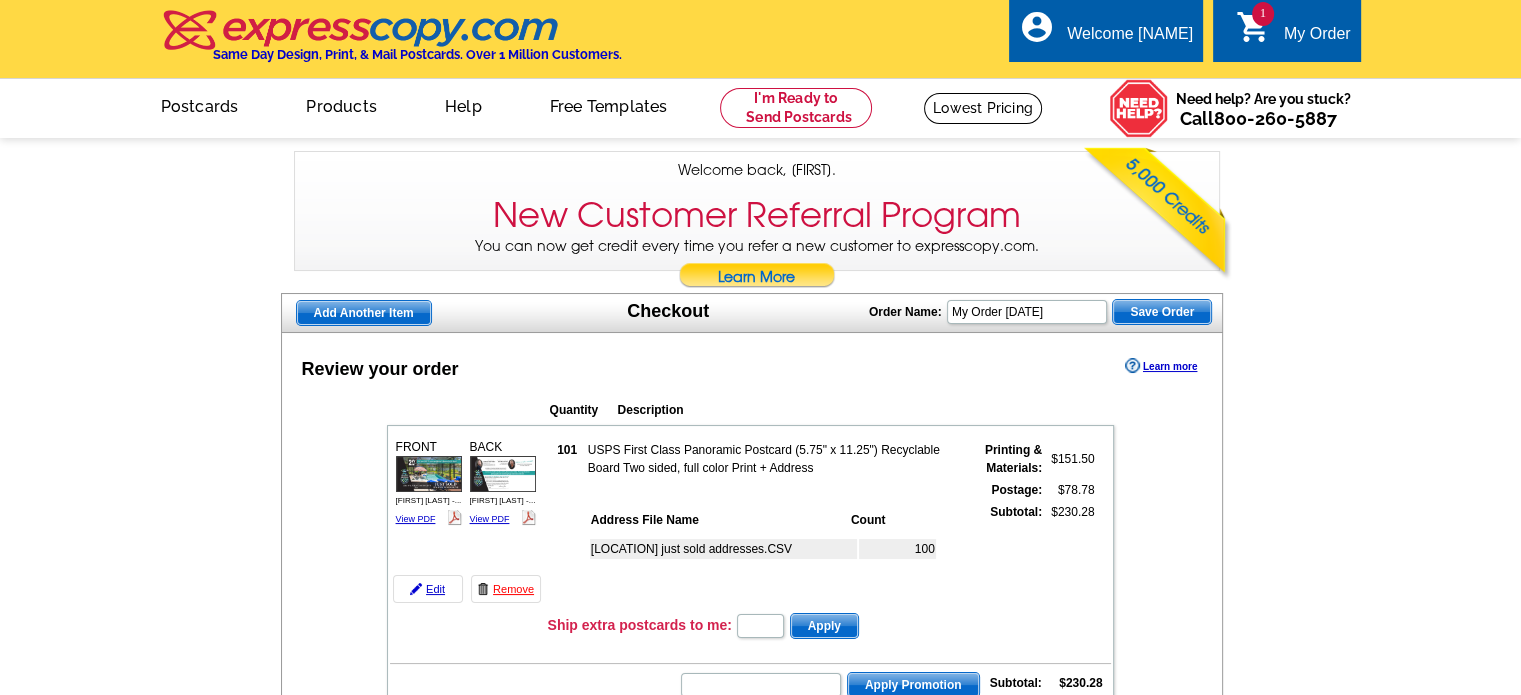 scroll, scrollTop: 200, scrollLeft: 0, axis: vertical 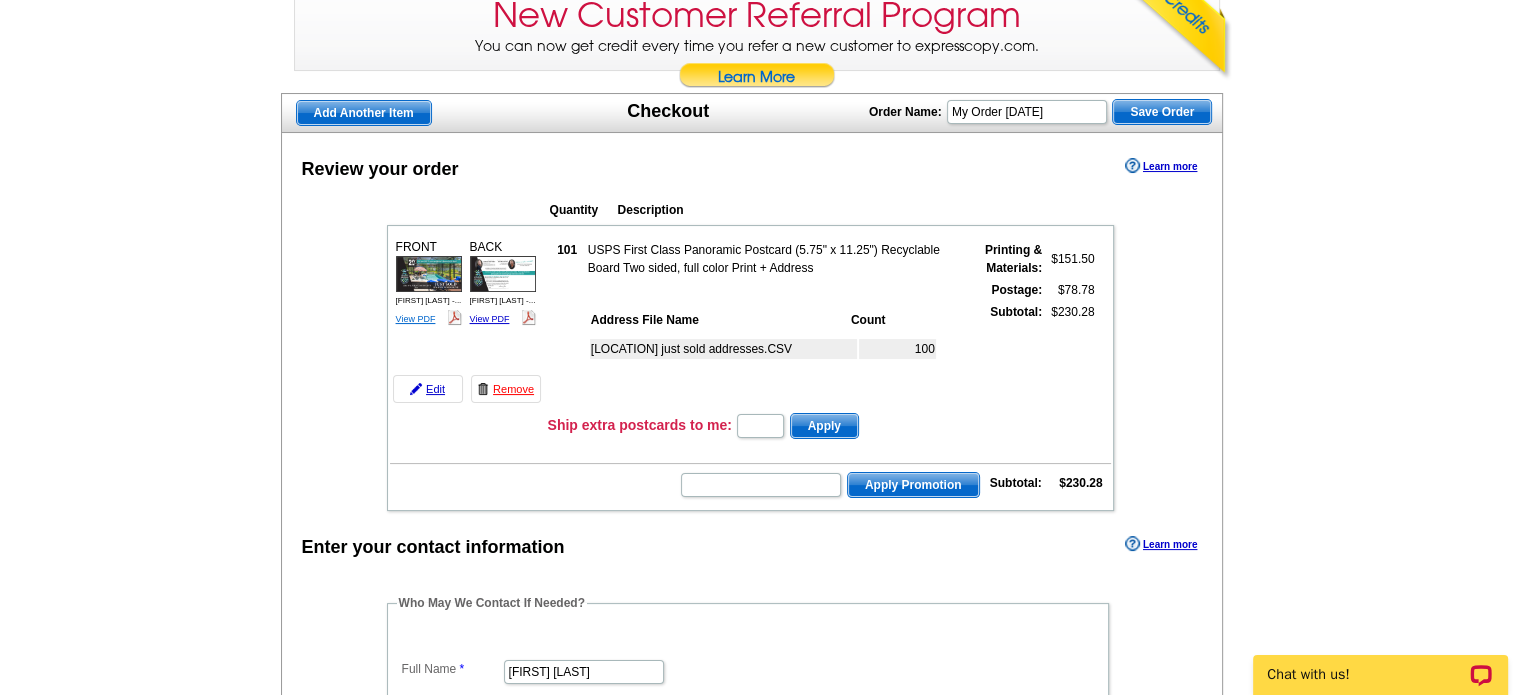 click on "View PDF" at bounding box center (416, 319) 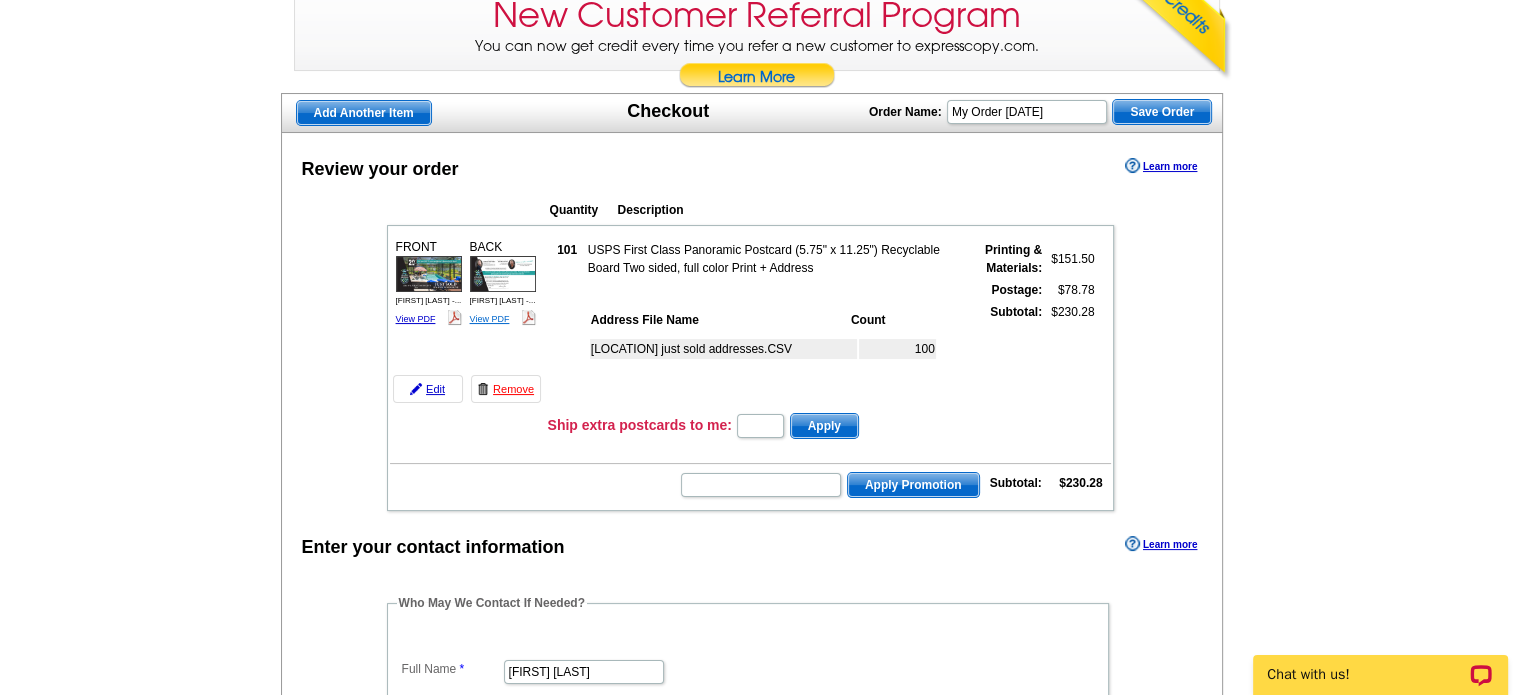 click on "View PDF" at bounding box center (490, 319) 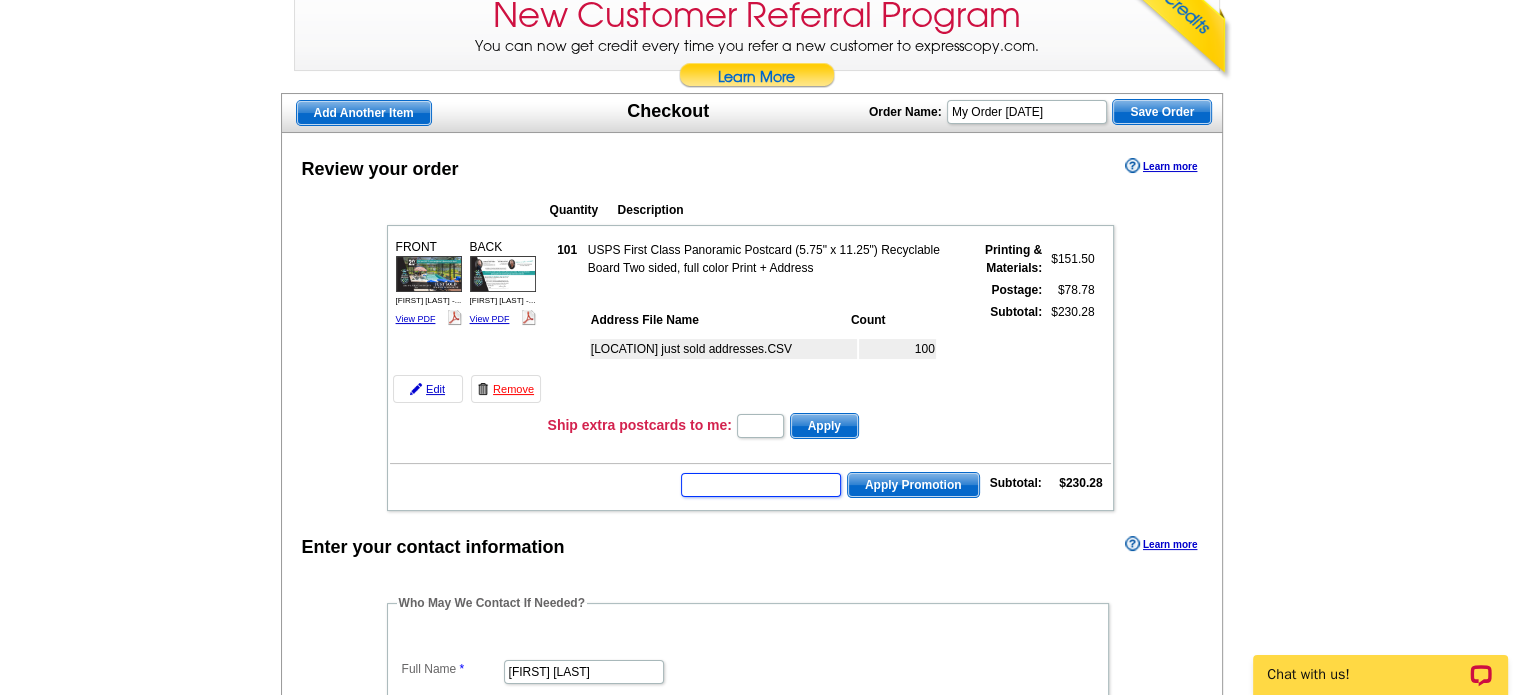 click at bounding box center (761, 485) 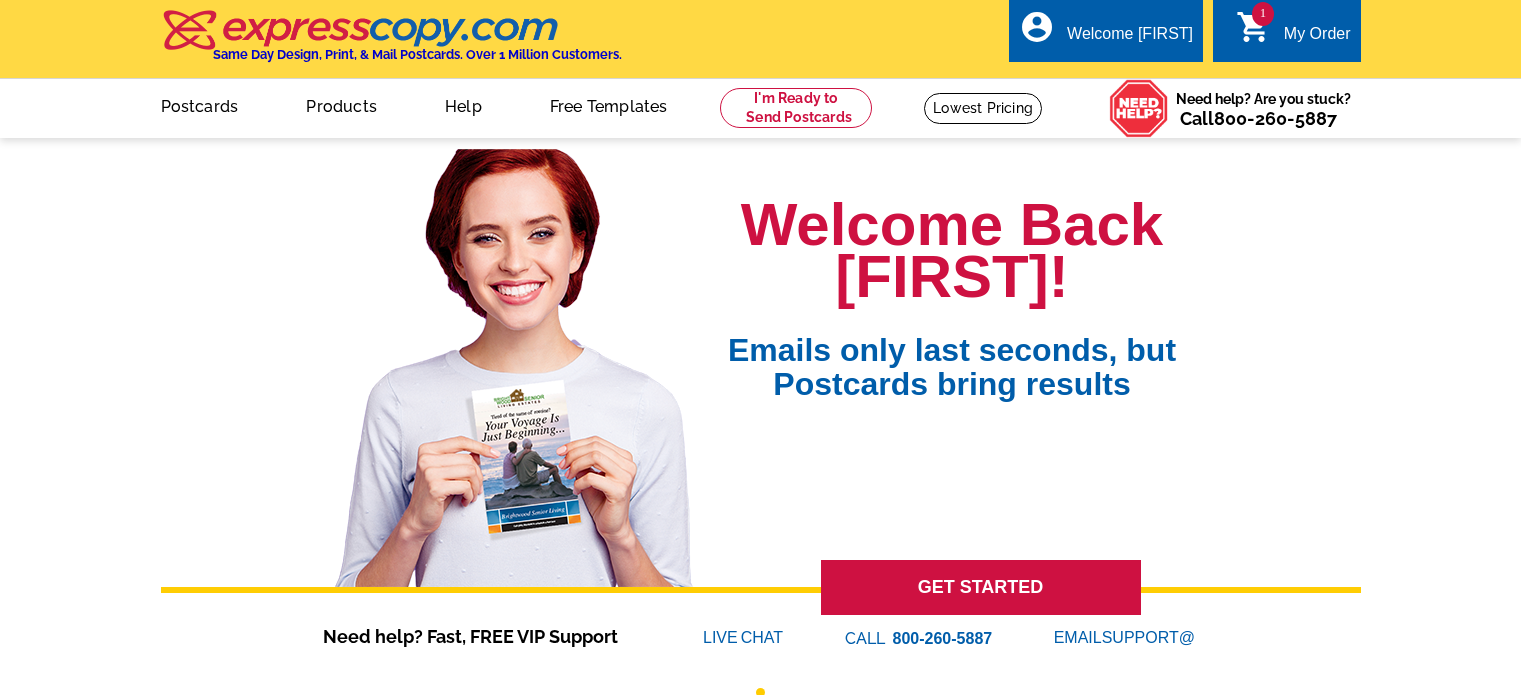 scroll, scrollTop: 0, scrollLeft: 0, axis: both 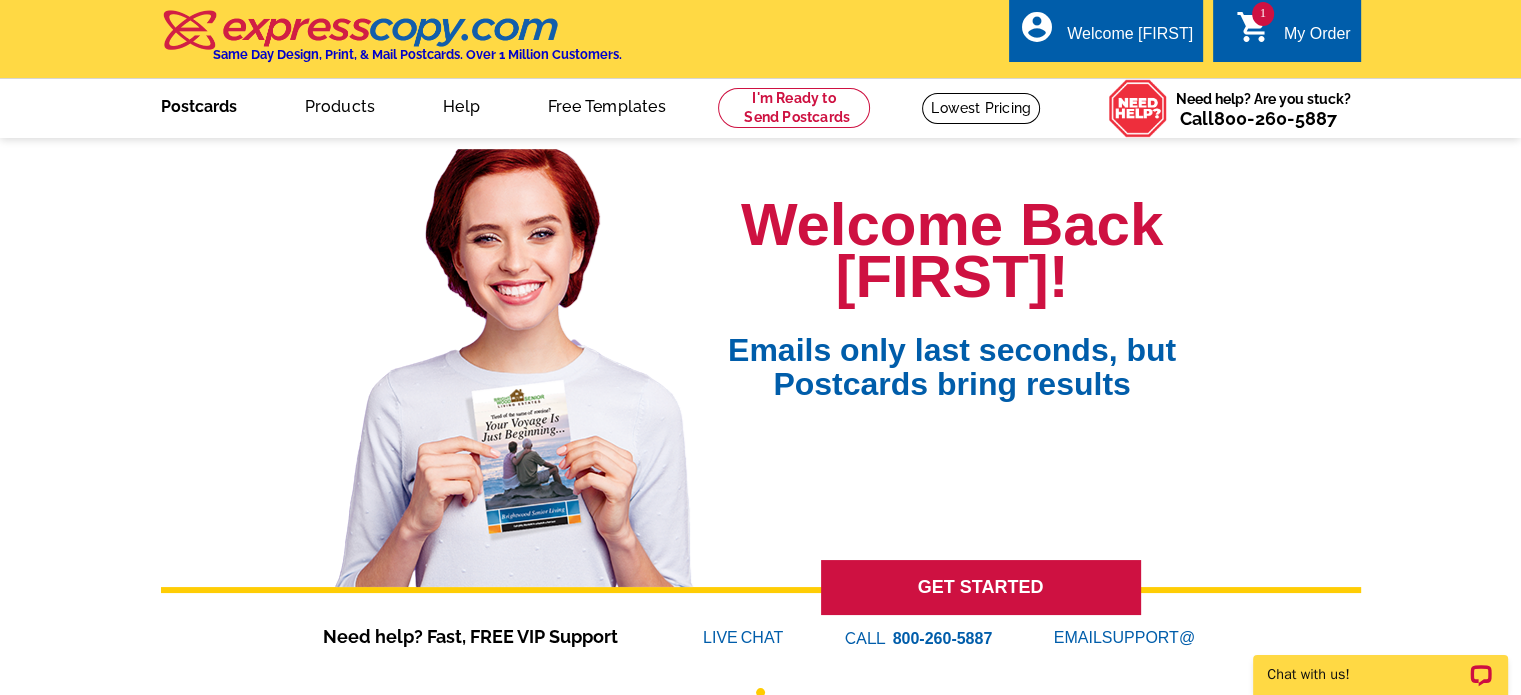 click on "Postcards" at bounding box center [199, 104] 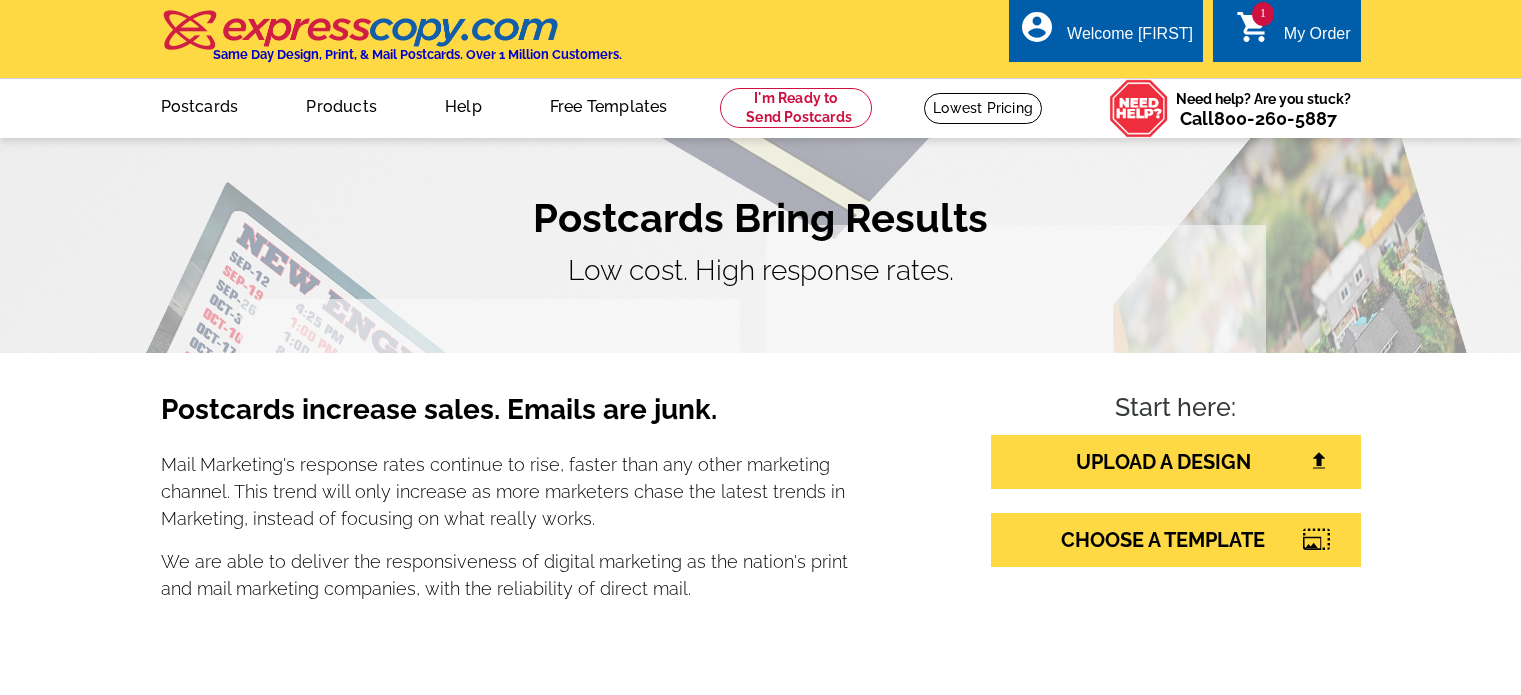 scroll, scrollTop: 0, scrollLeft: 0, axis: both 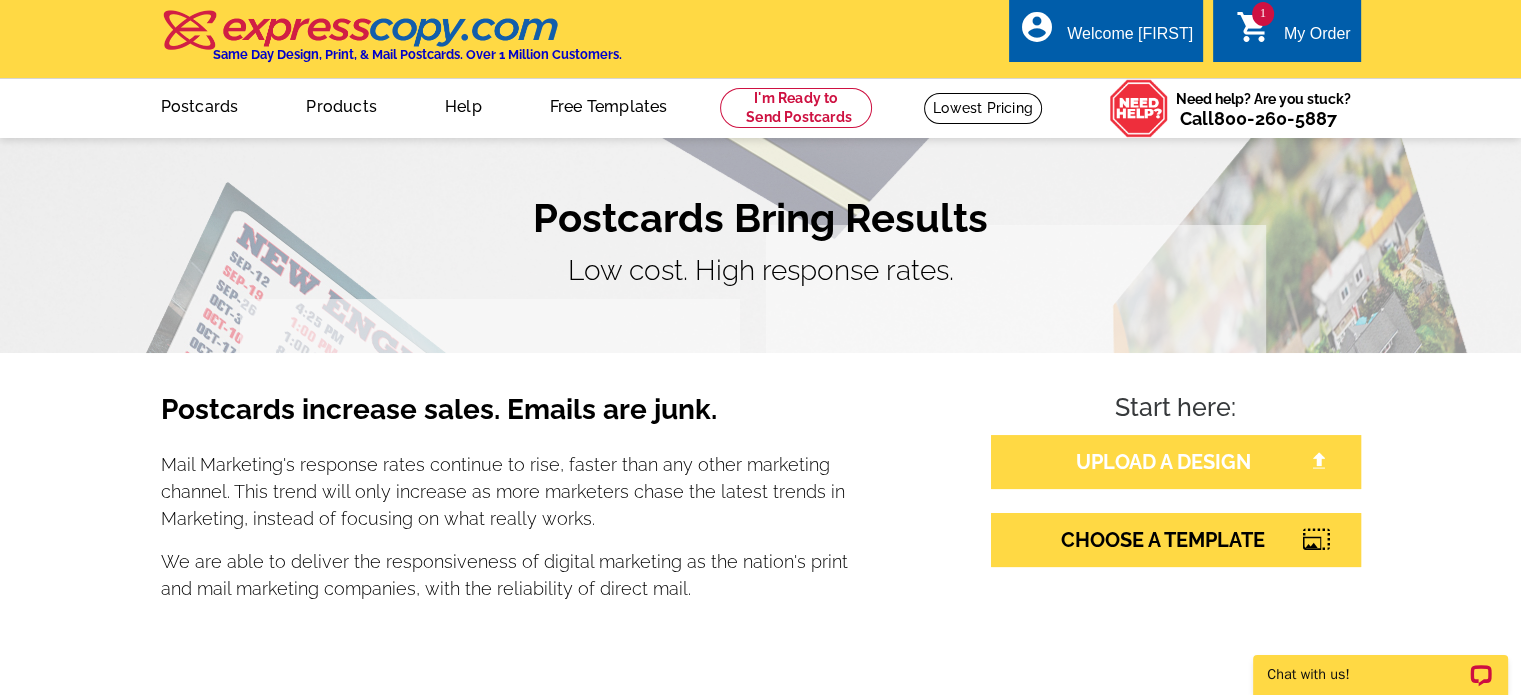 click on "UPLOAD A DESIGN" at bounding box center (1176, 462) 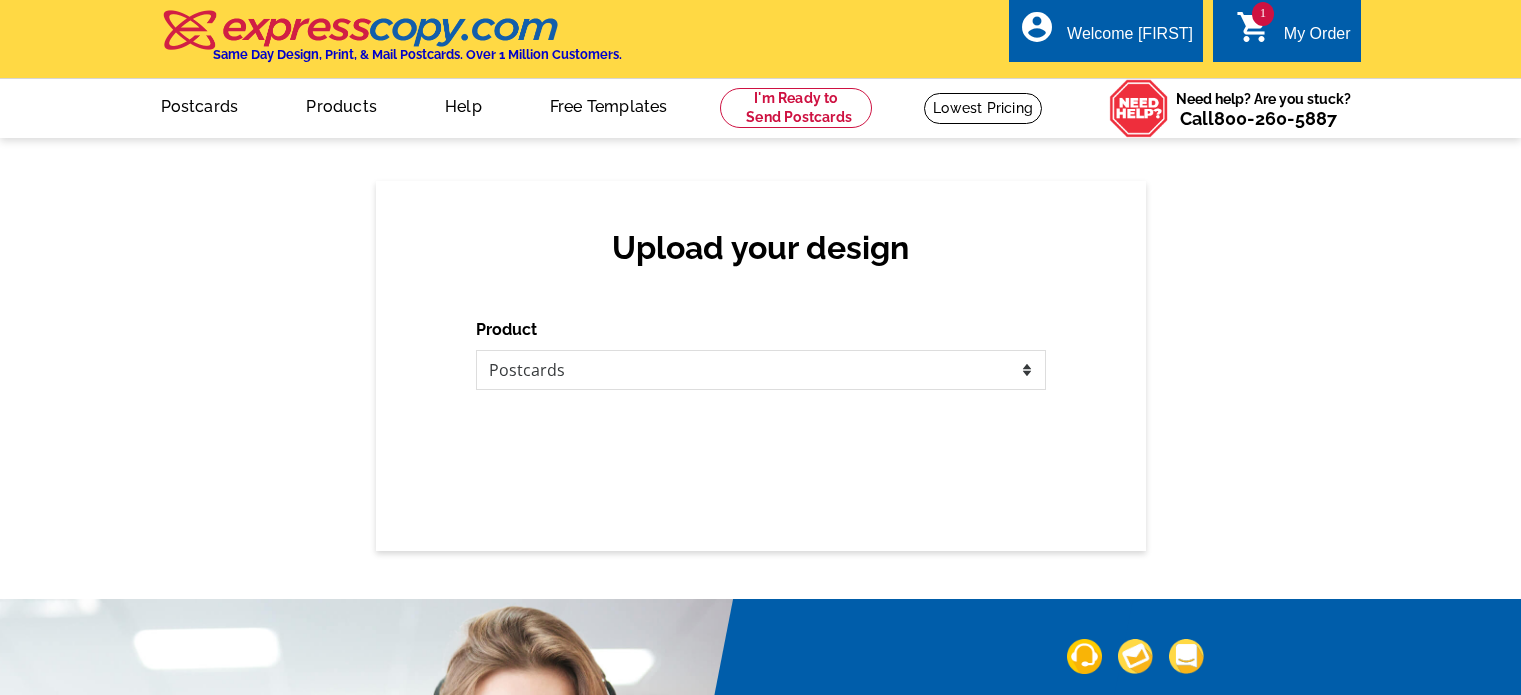 scroll, scrollTop: 0, scrollLeft: 0, axis: both 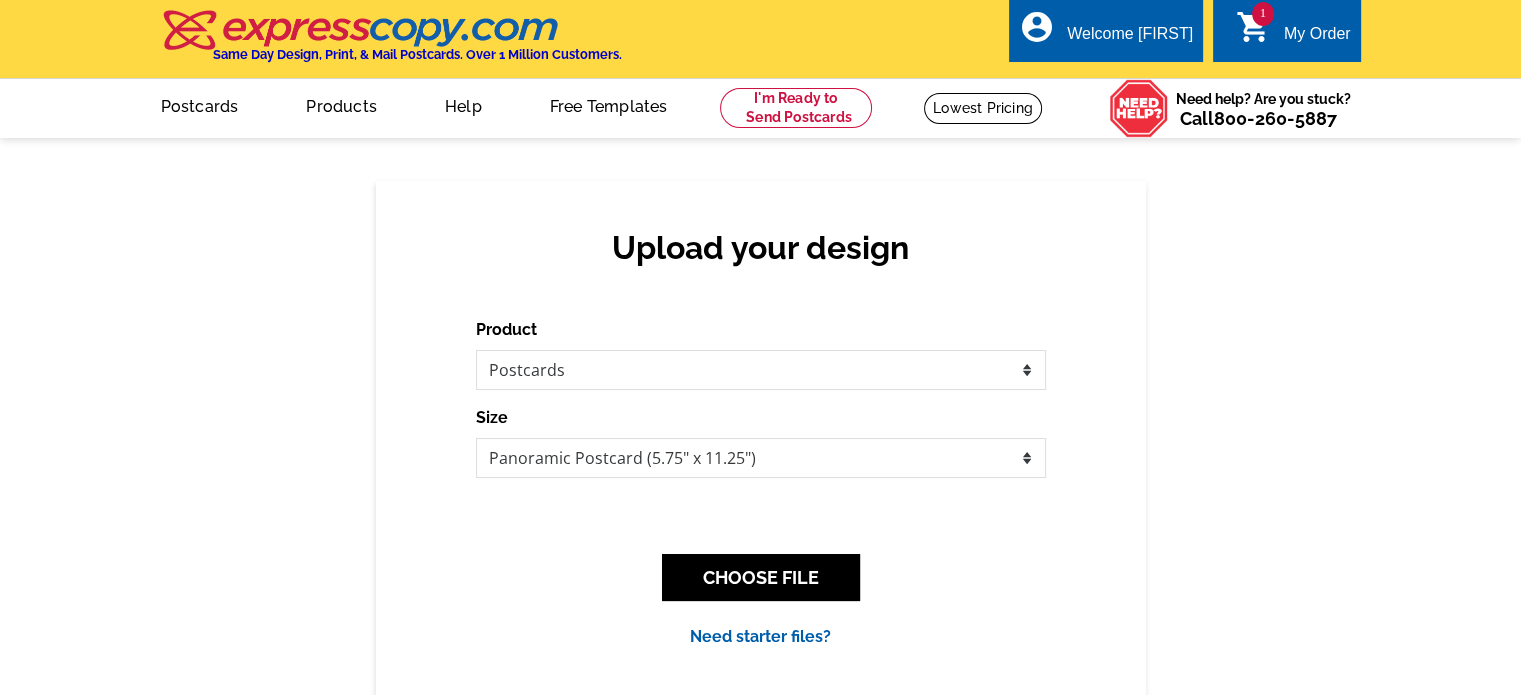 click on "My Order" at bounding box center (1317, 39) 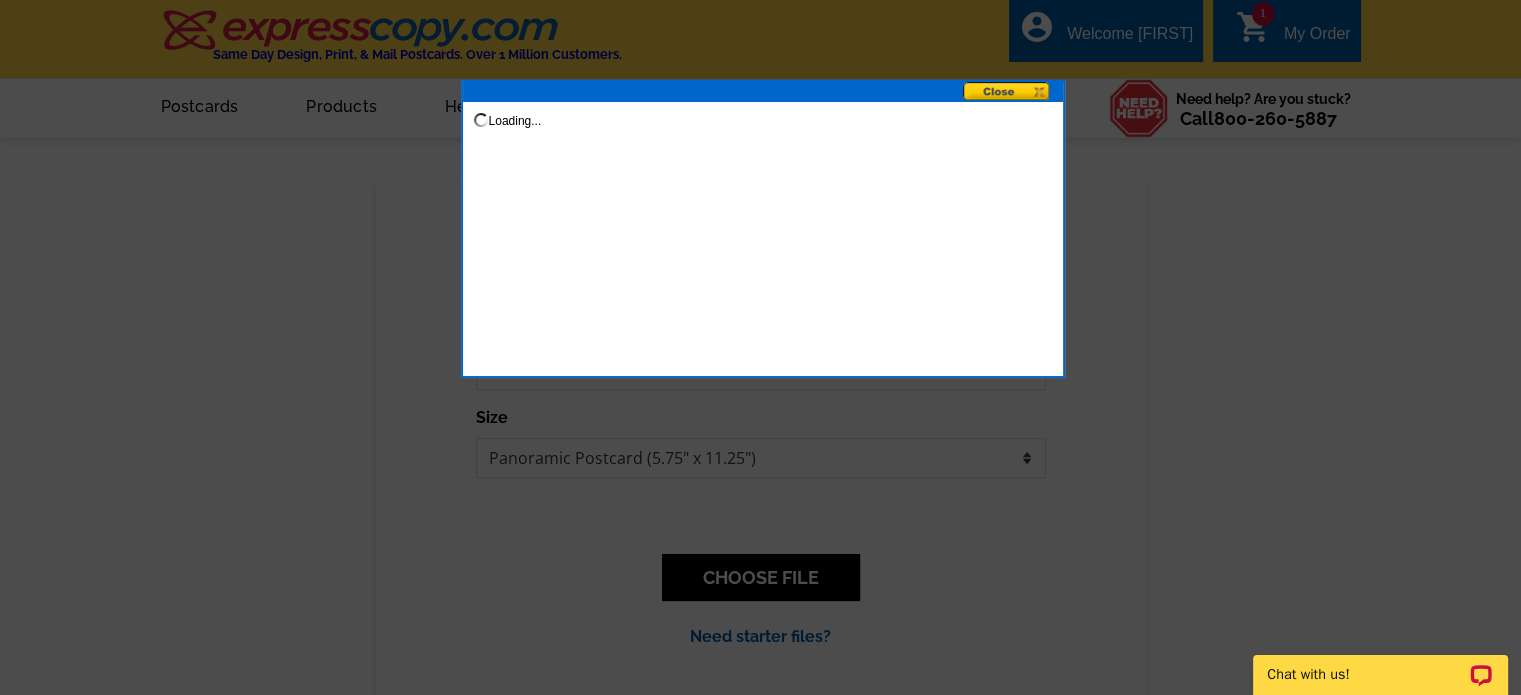 scroll, scrollTop: 0, scrollLeft: 0, axis: both 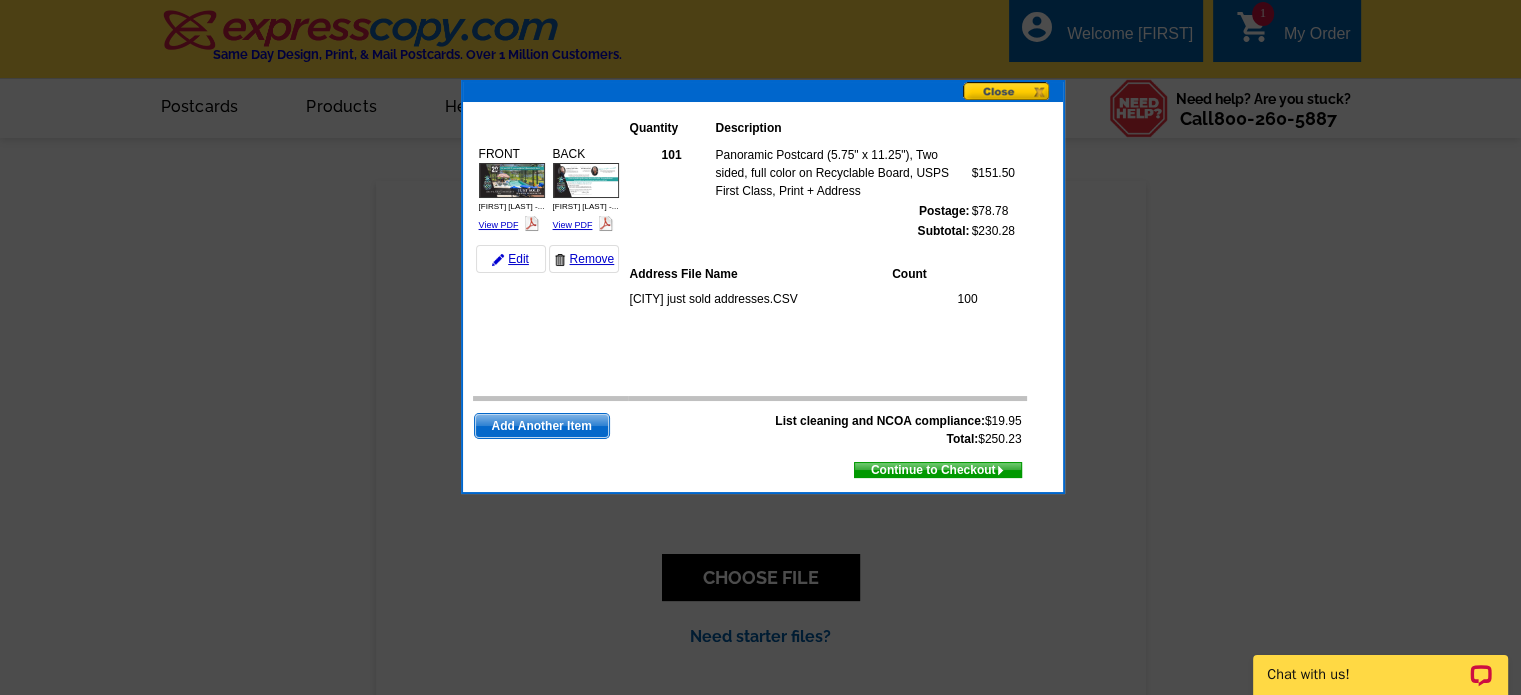 click at bounding box center [1013, 92] 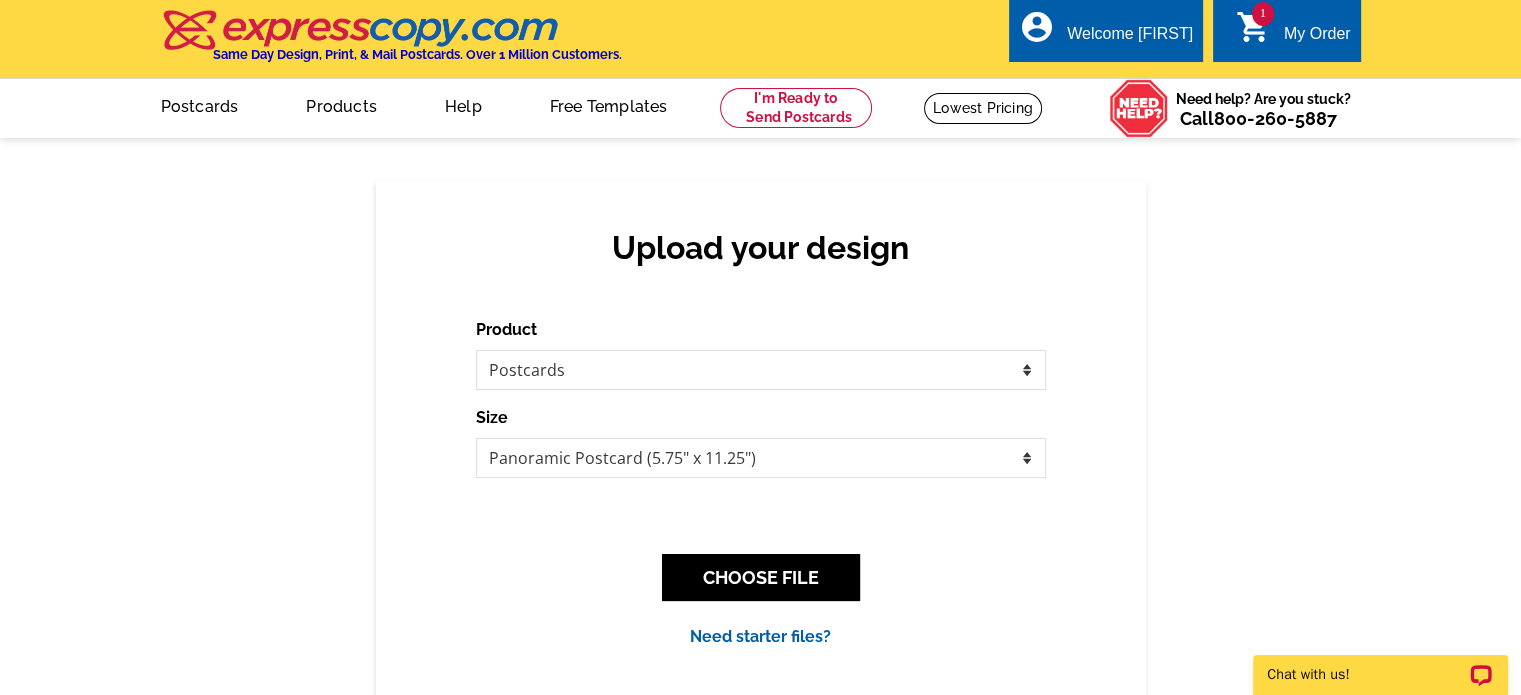 click on "My Order" at bounding box center (1317, 39) 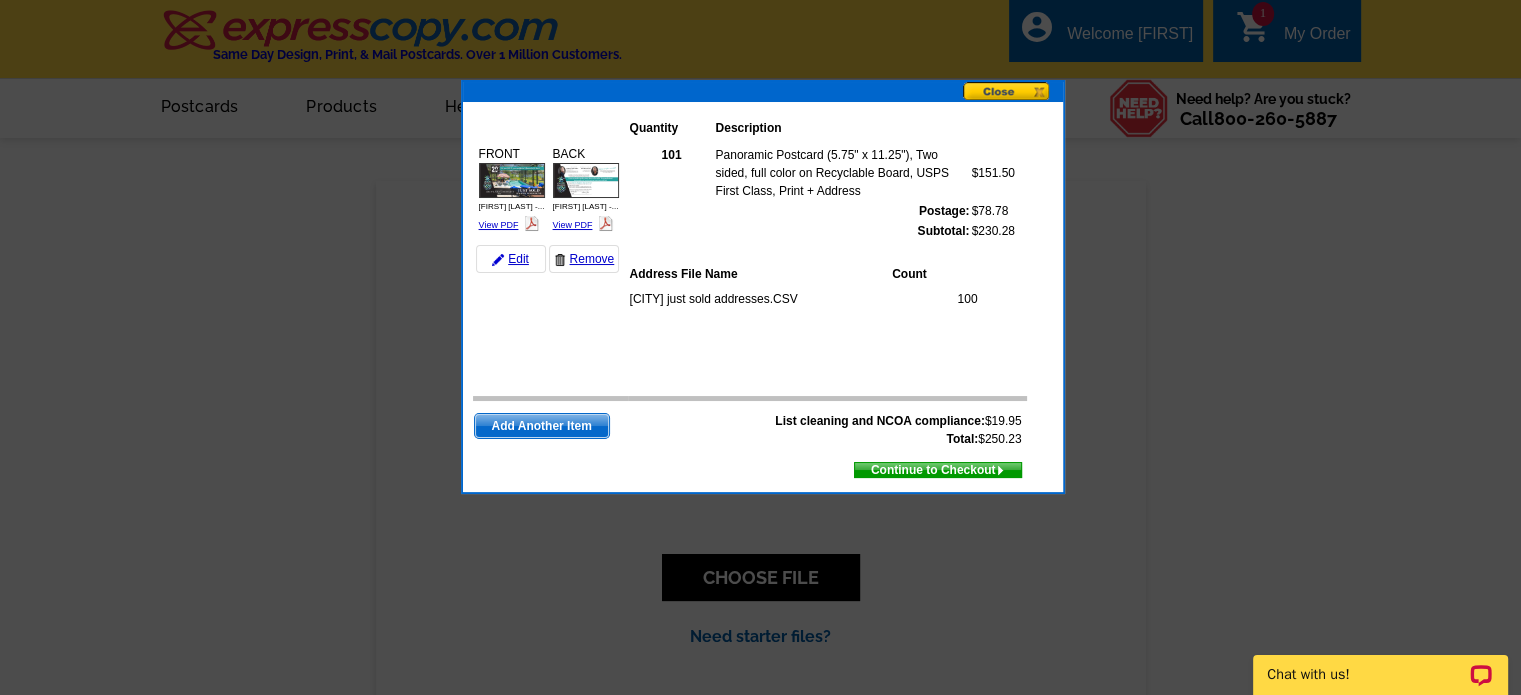 click on "Continue to Checkout" at bounding box center (938, 470) 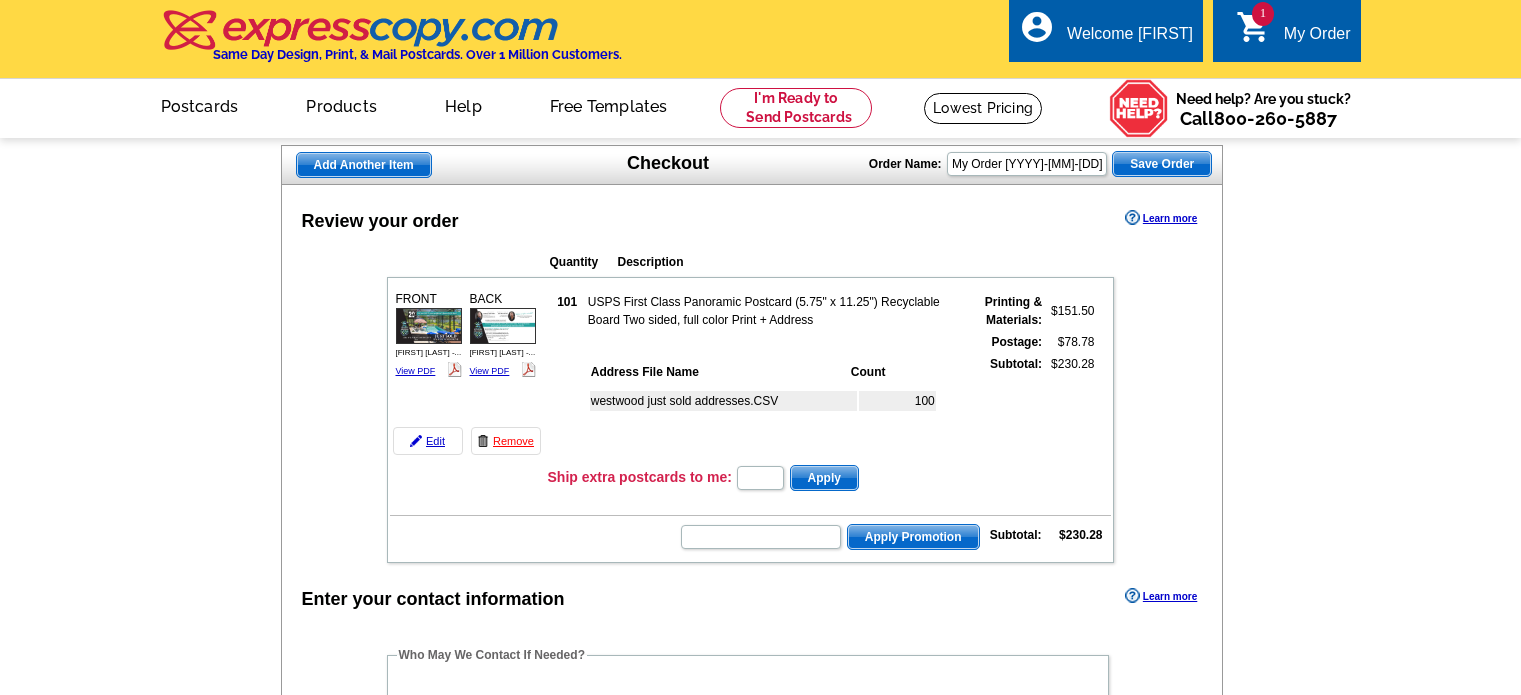 scroll, scrollTop: 0, scrollLeft: 0, axis: both 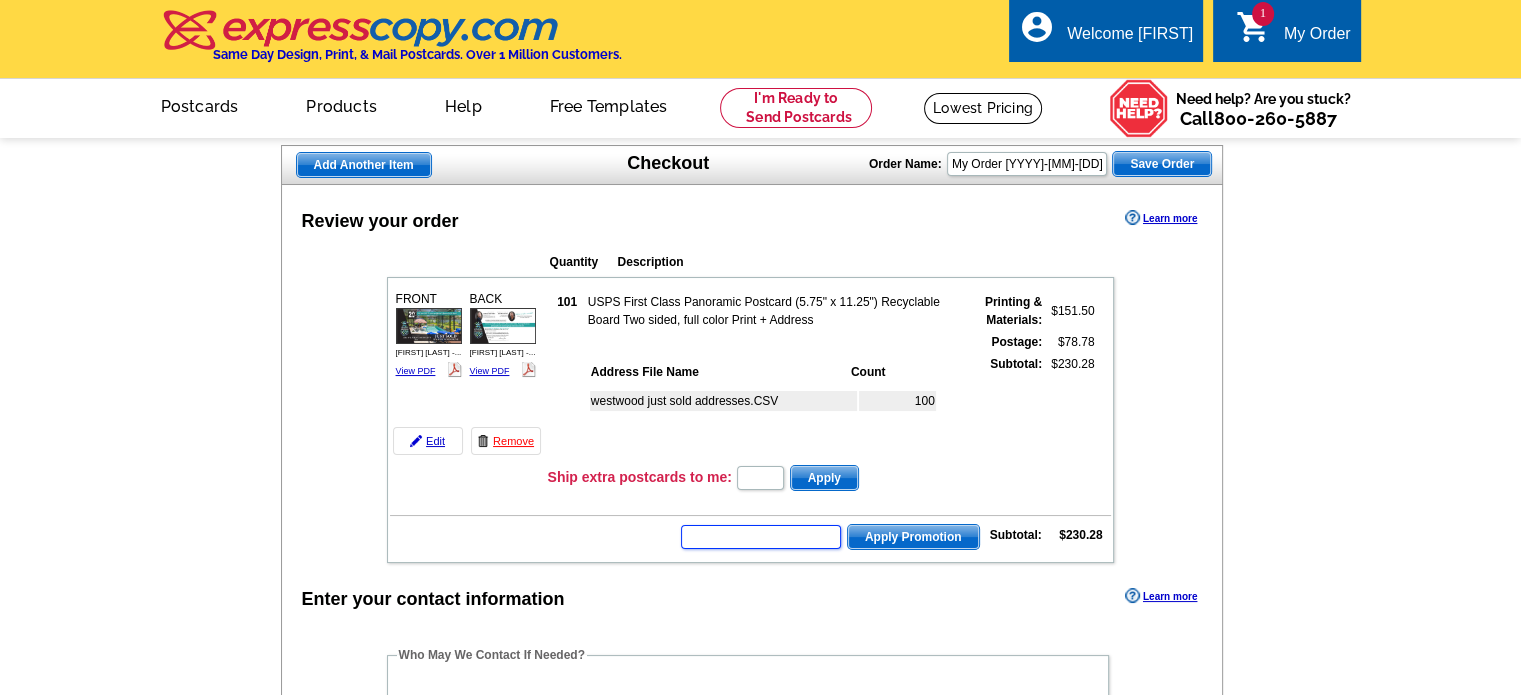click at bounding box center (761, 537) 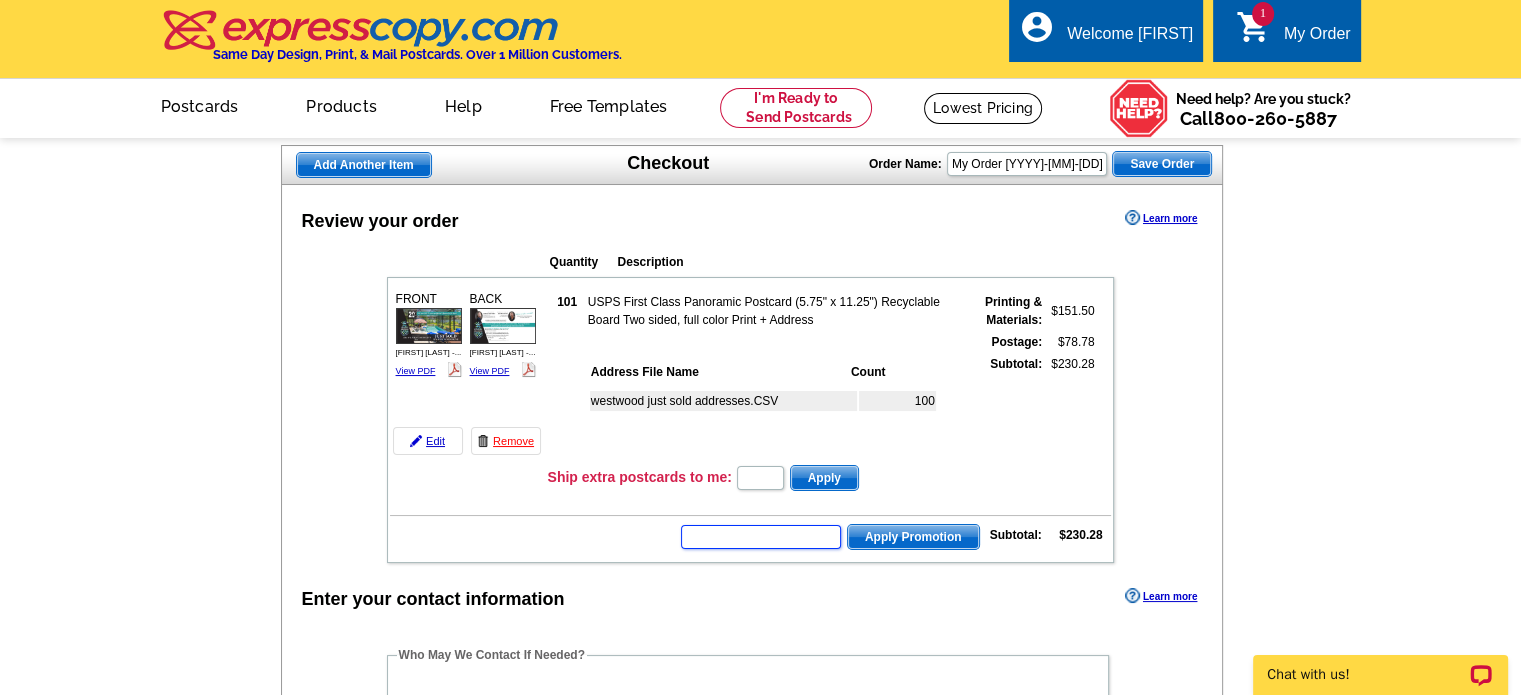 scroll, scrollTop: 0, scrollLeft: 0, axis: both 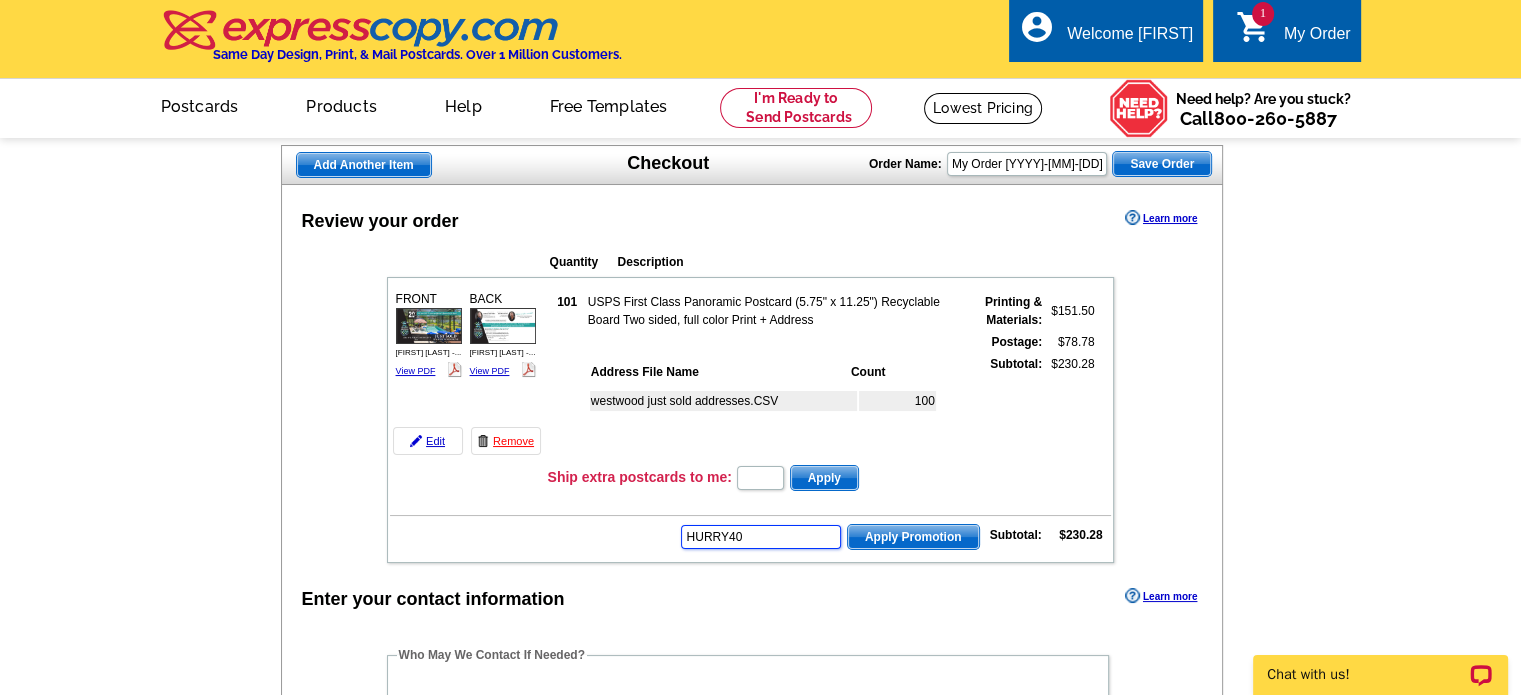 type on "HURRY40" 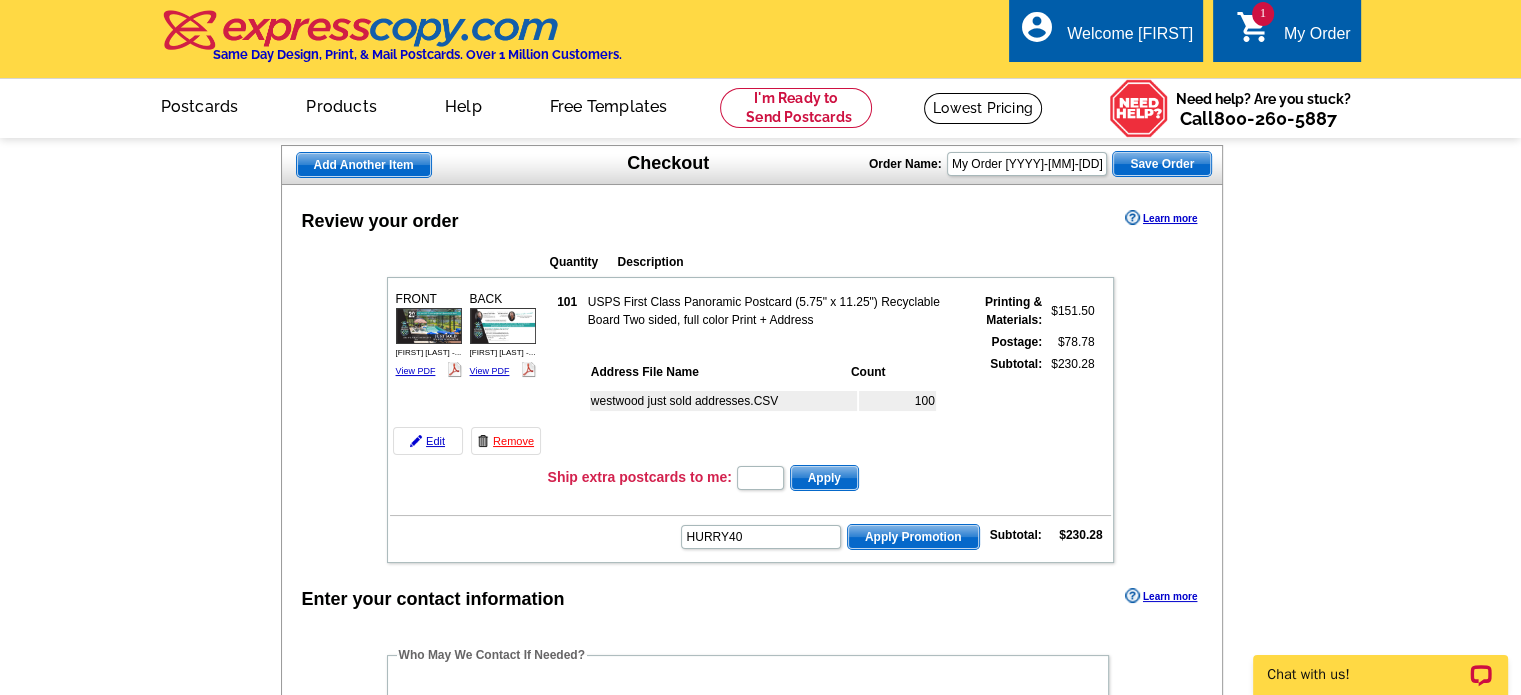 click on "Apply Promotion" at bounding box center [913, 537] 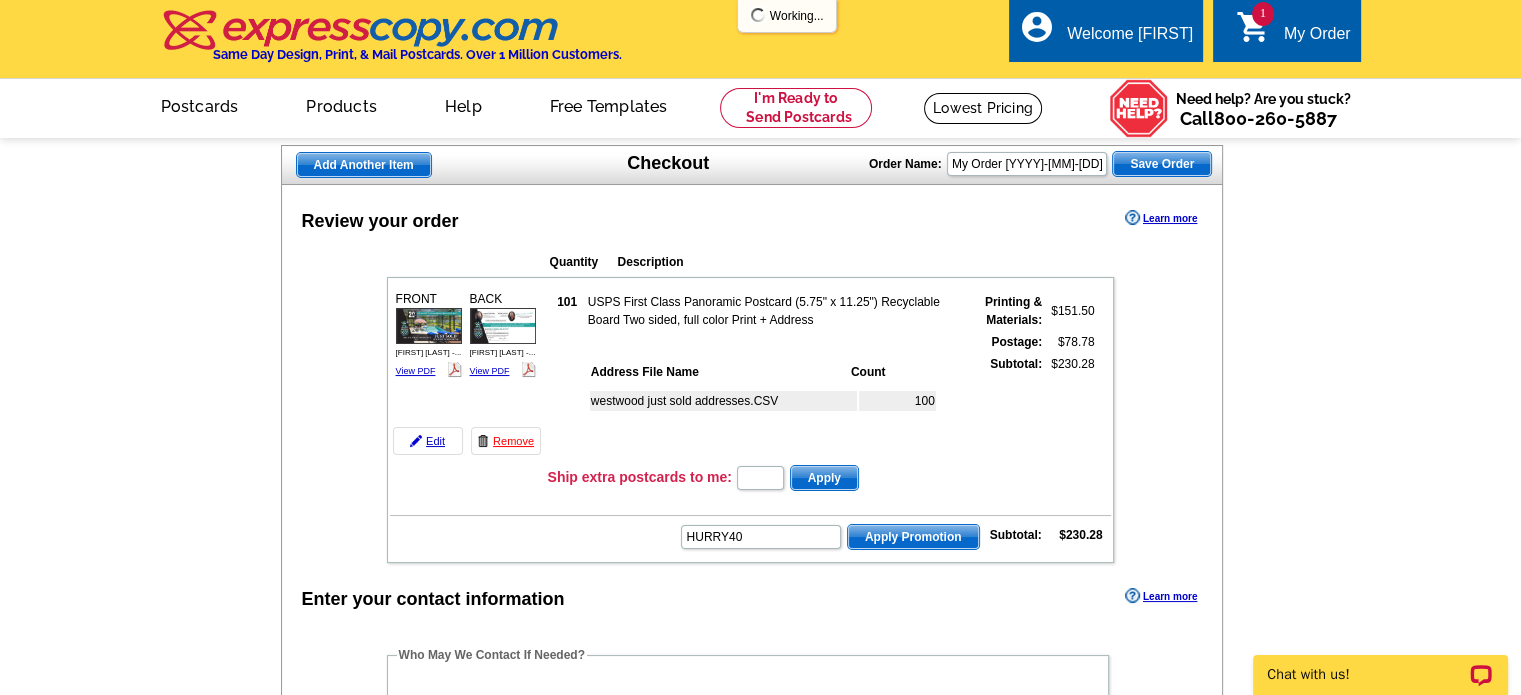 scroll, scrollTop: 0, scrollLeft: 0, axis: both 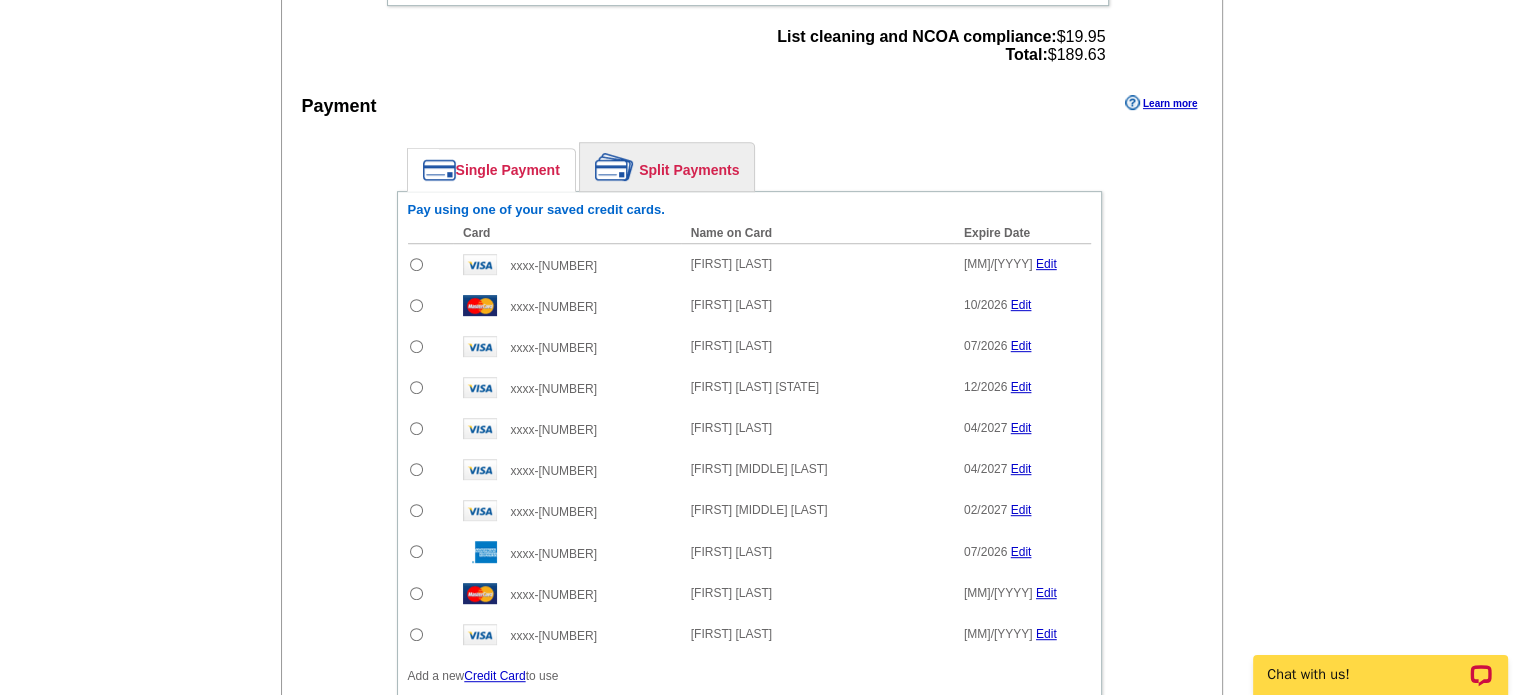 click at bounding box center [416, 305] 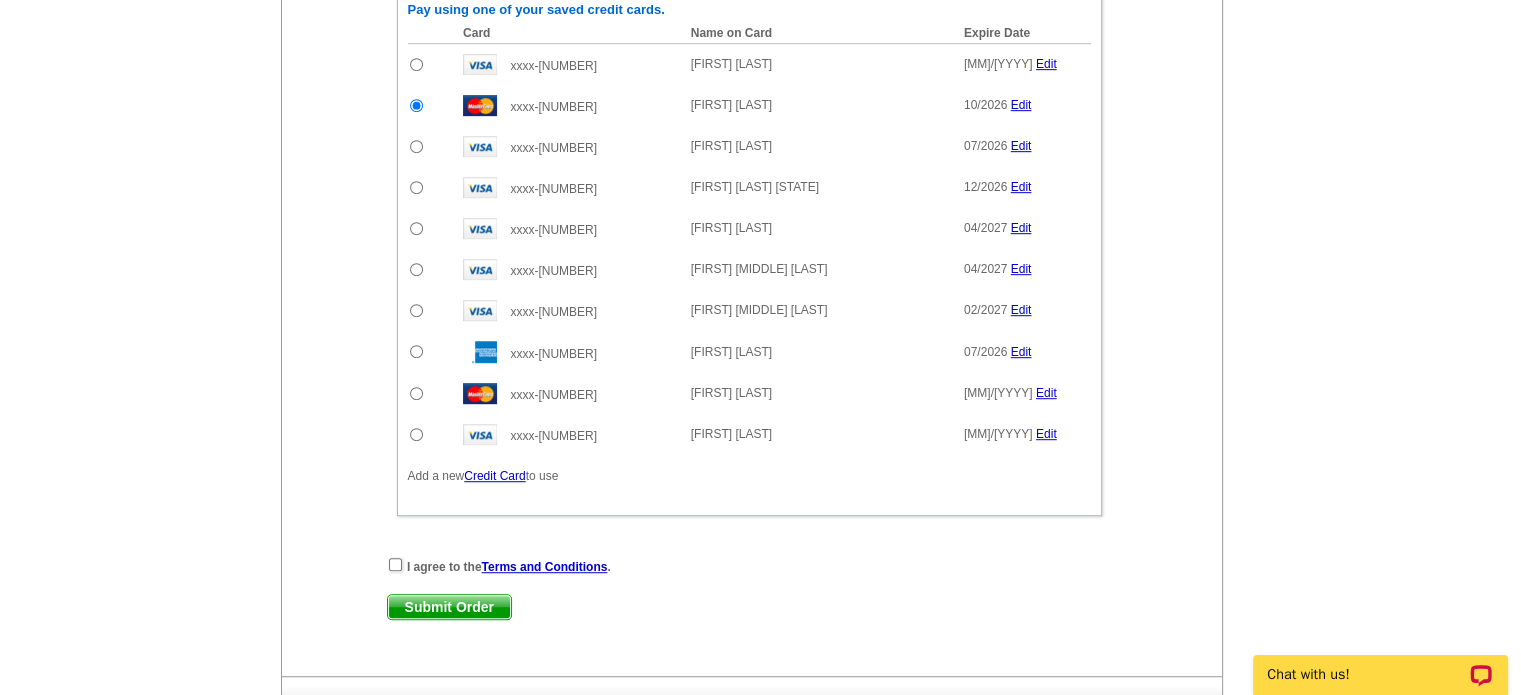 scroll, scrollTop: 1200, scrollLeft: 0, axis: vertical 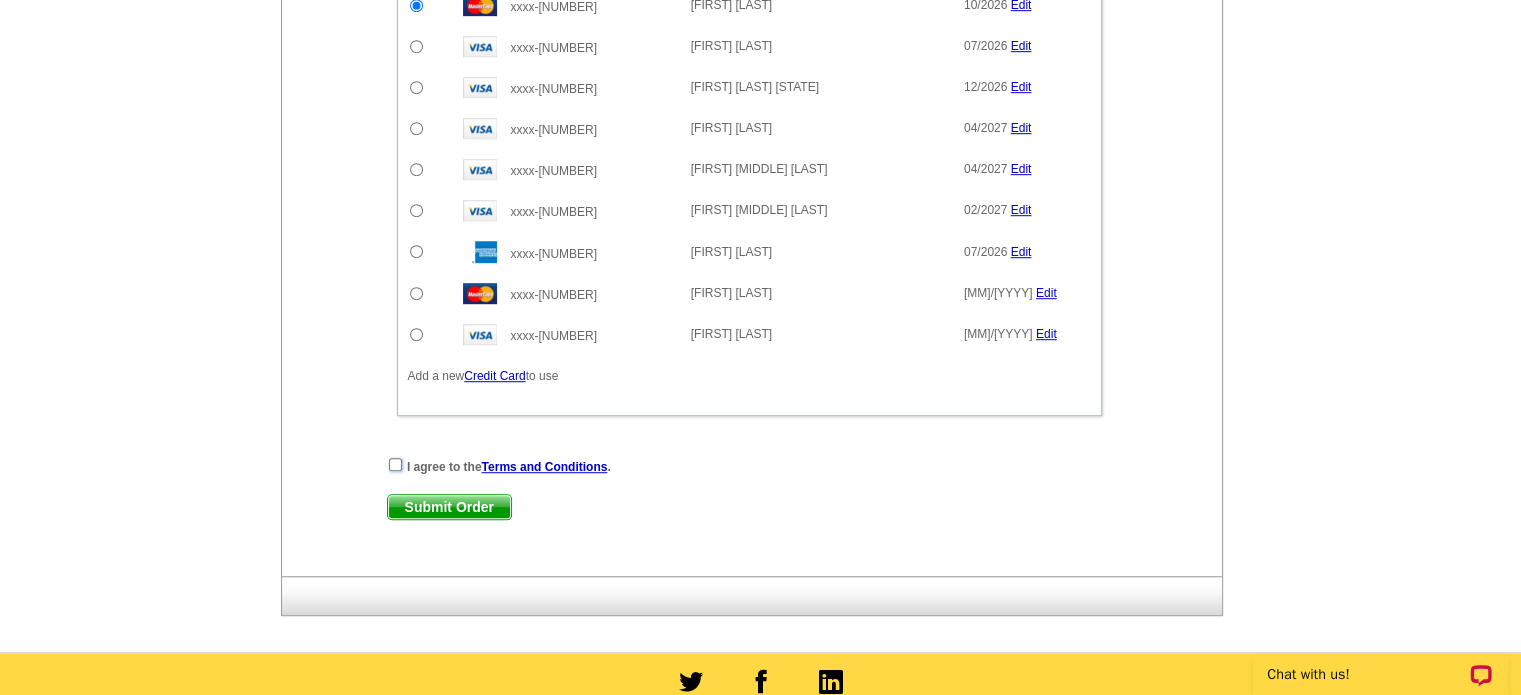 click at bounding box center (395, 464) 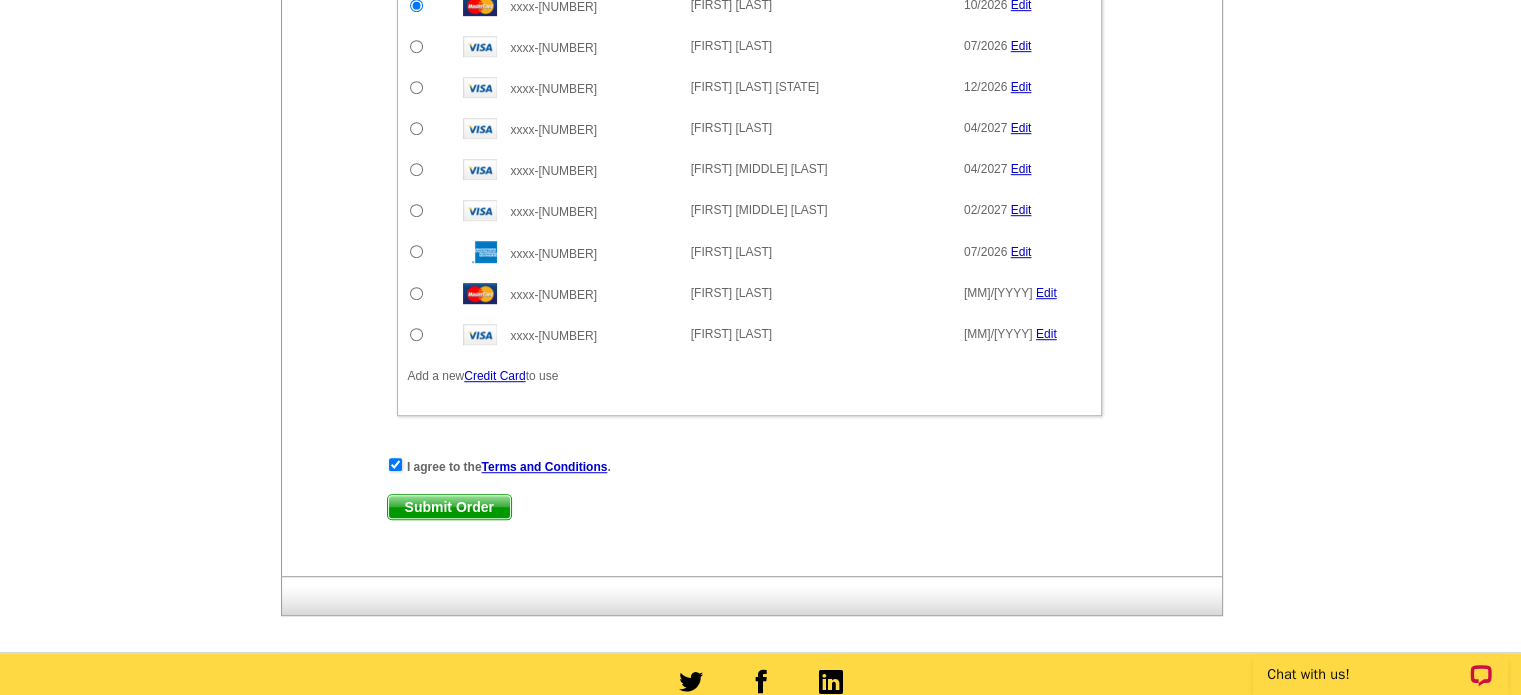 click on "Submit Order" at bounding box center [449, 507] 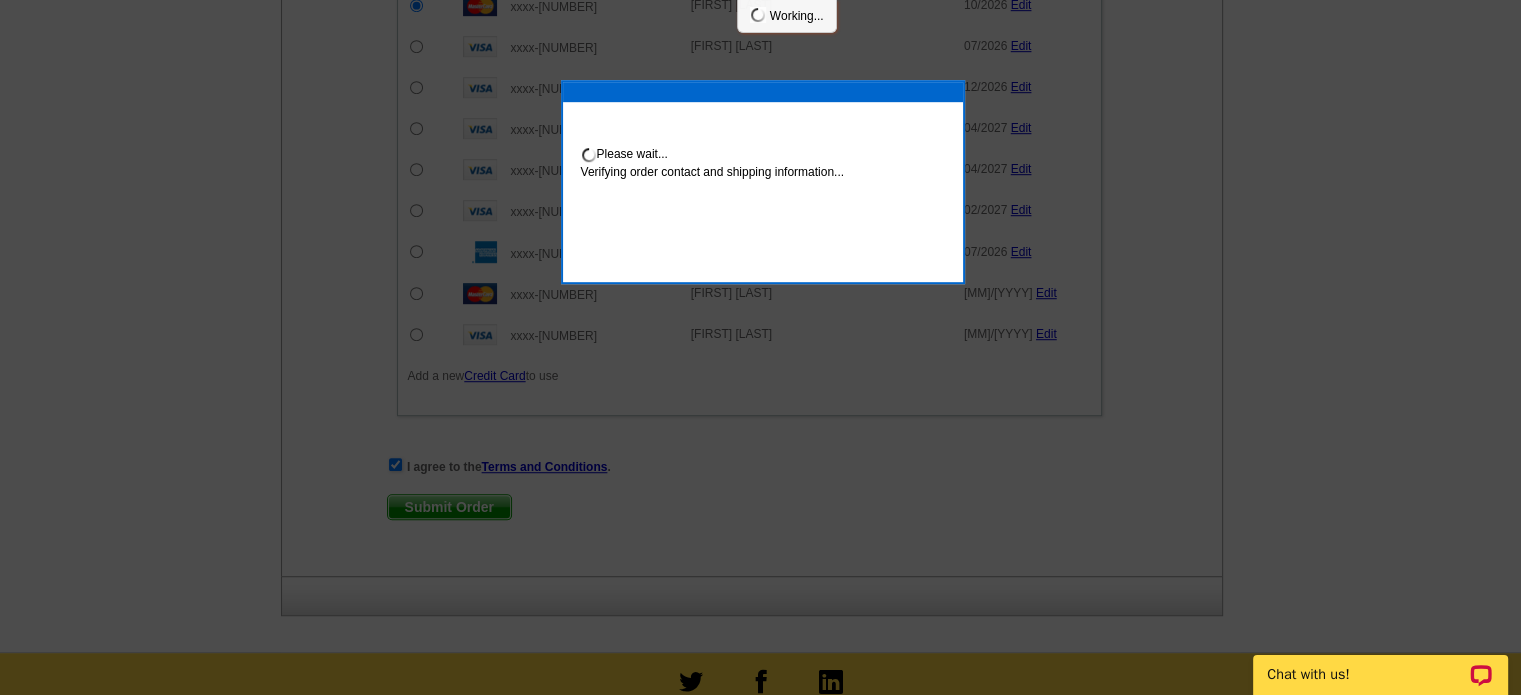 scroll, scrollTop: 1300, scrollLeft: 0, axis: vertical 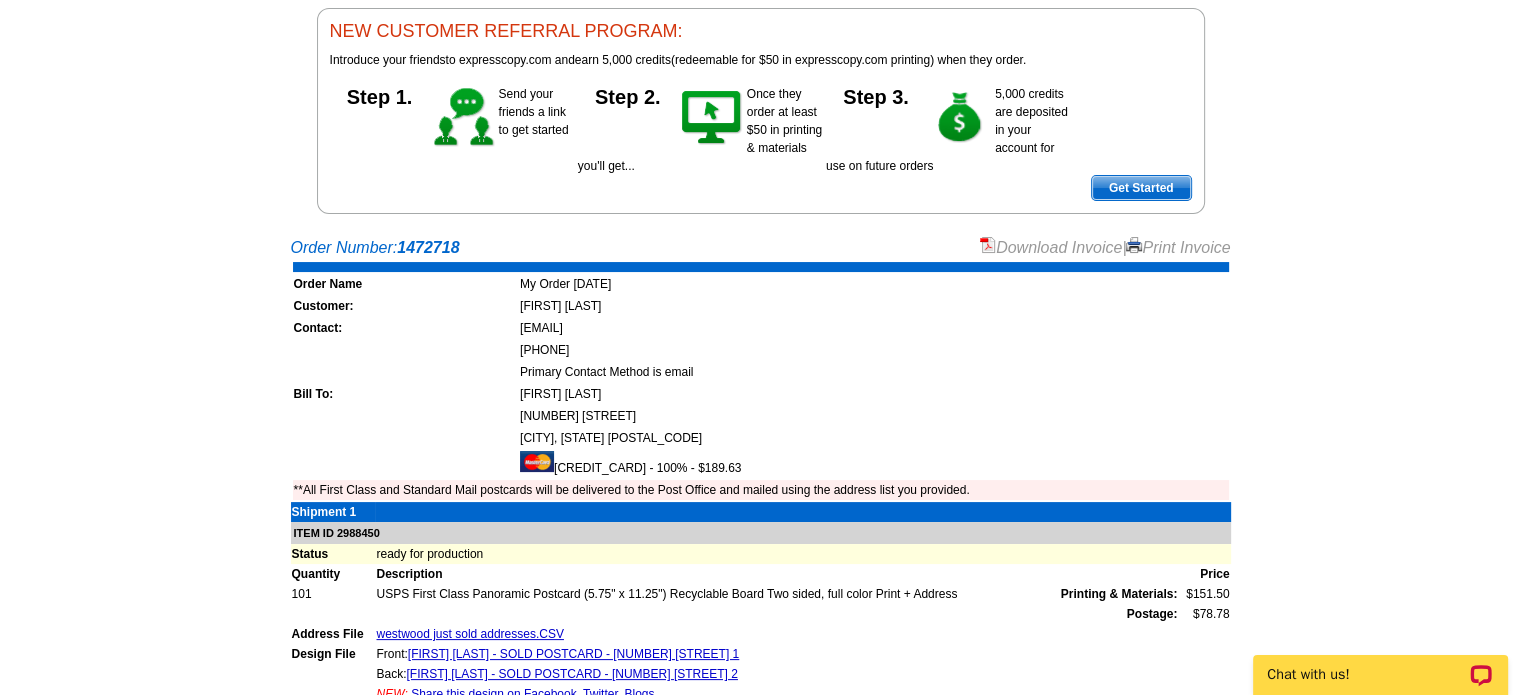 drag, startPoint x: 784, startPoint y: 455, endPoint x: 492, endPoint y: 455, distance: 292 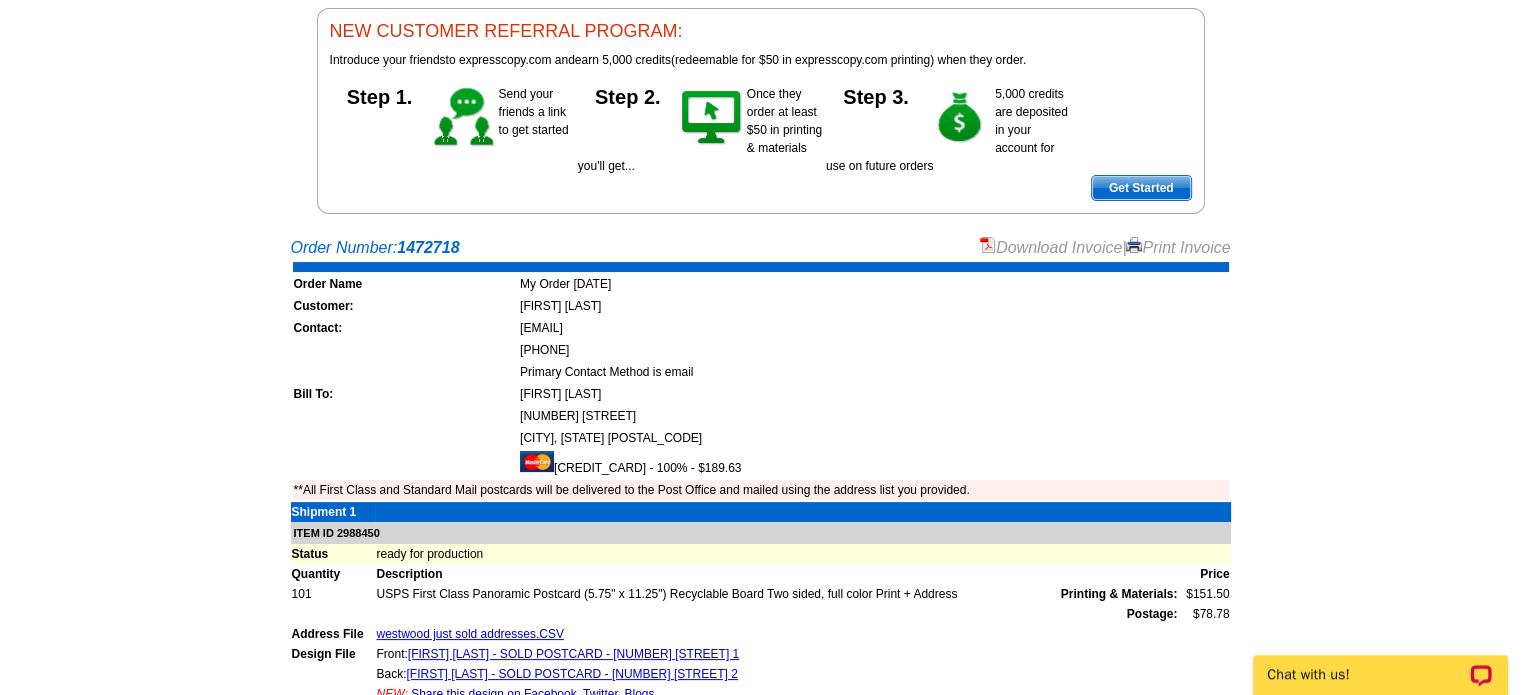 click on "Primary Contact Method is email" at bounding box center (873, 372) 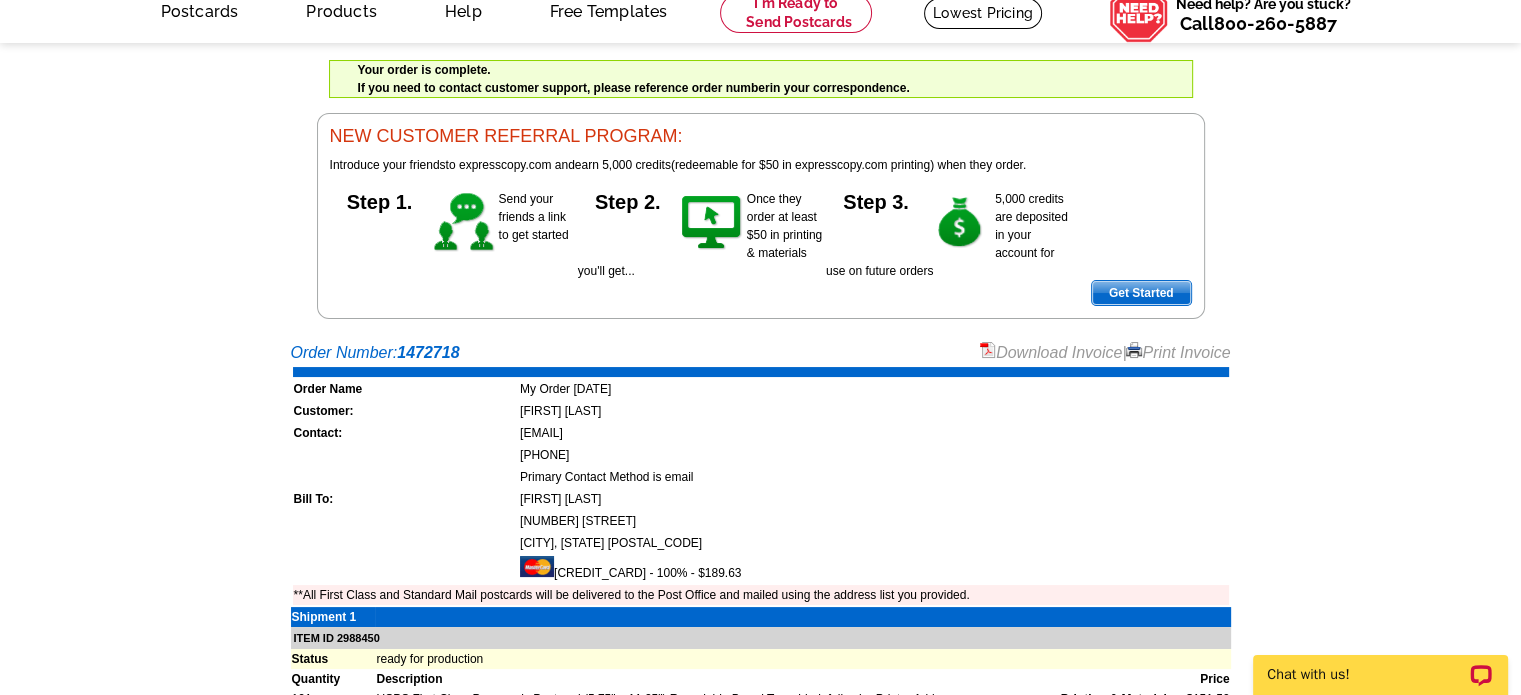 scroll, scrollTop: 0, scrollLeft: 0, axis: both 